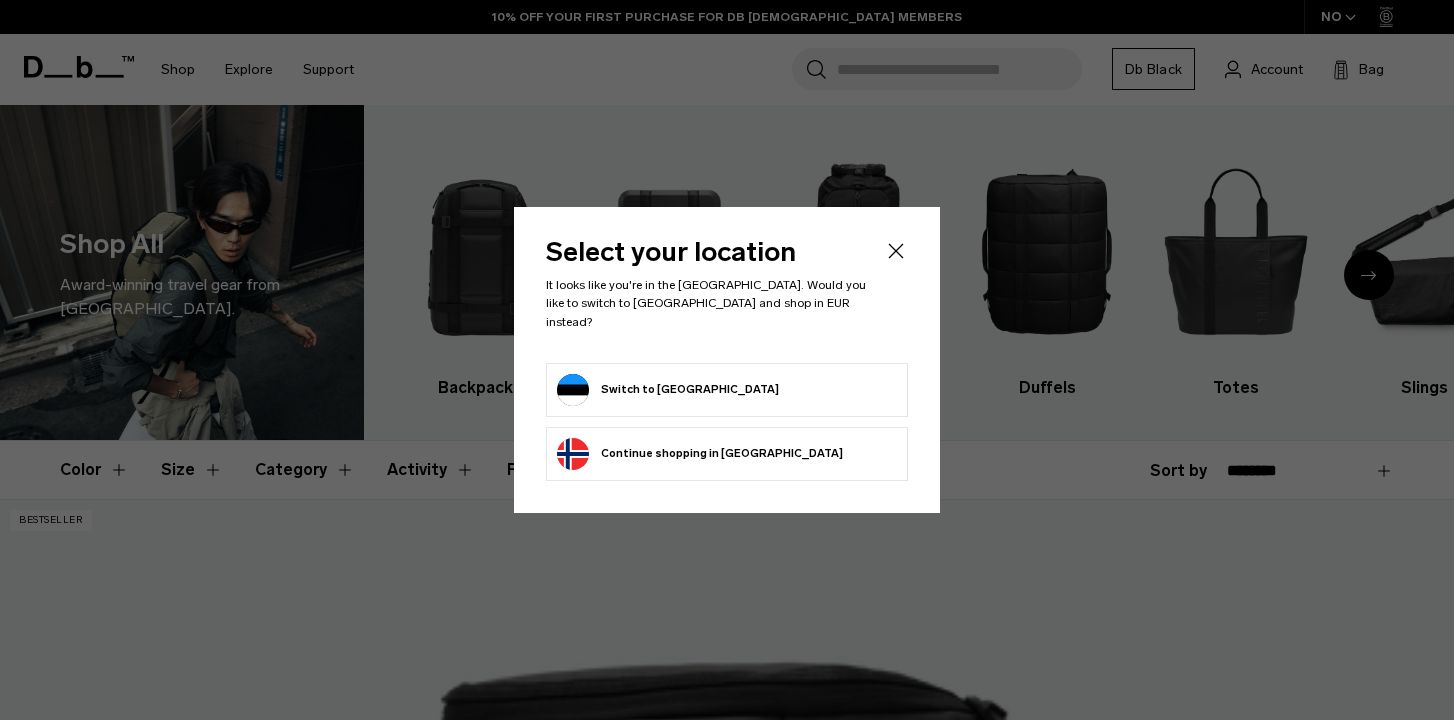 scroll, scrollTop: 0, scrollLeft: 0, axis: both 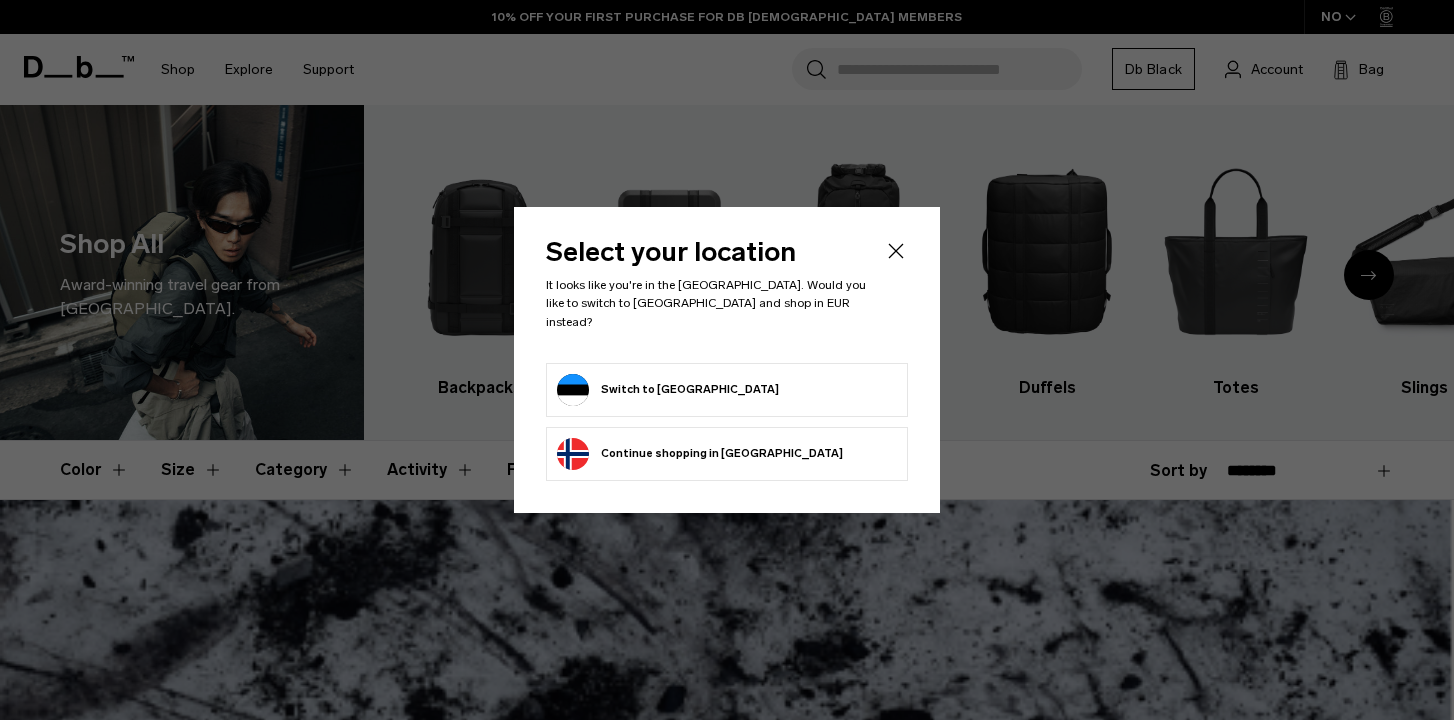click on "Switch to Estonia" at bounding box center [668, 390] 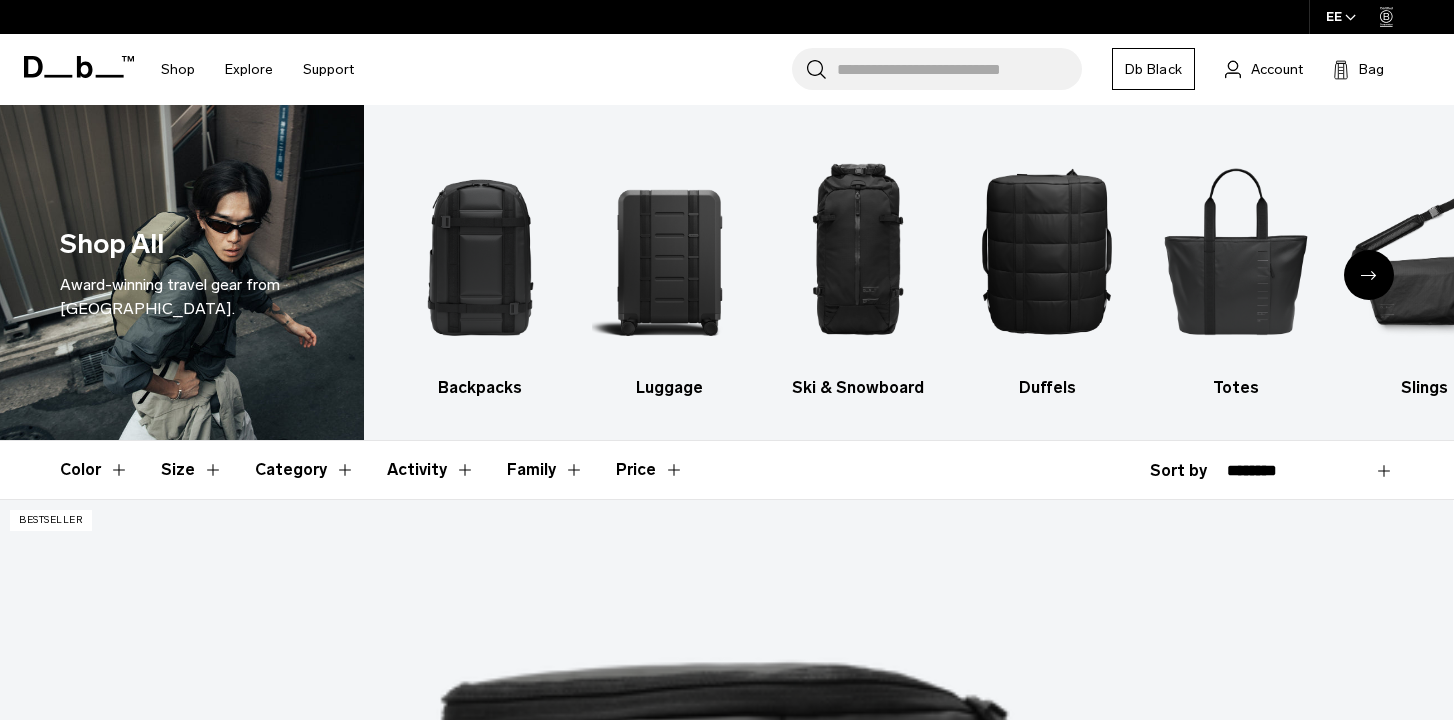 scroll, scrollTop: 0, scrollLeft: 0, axis: both 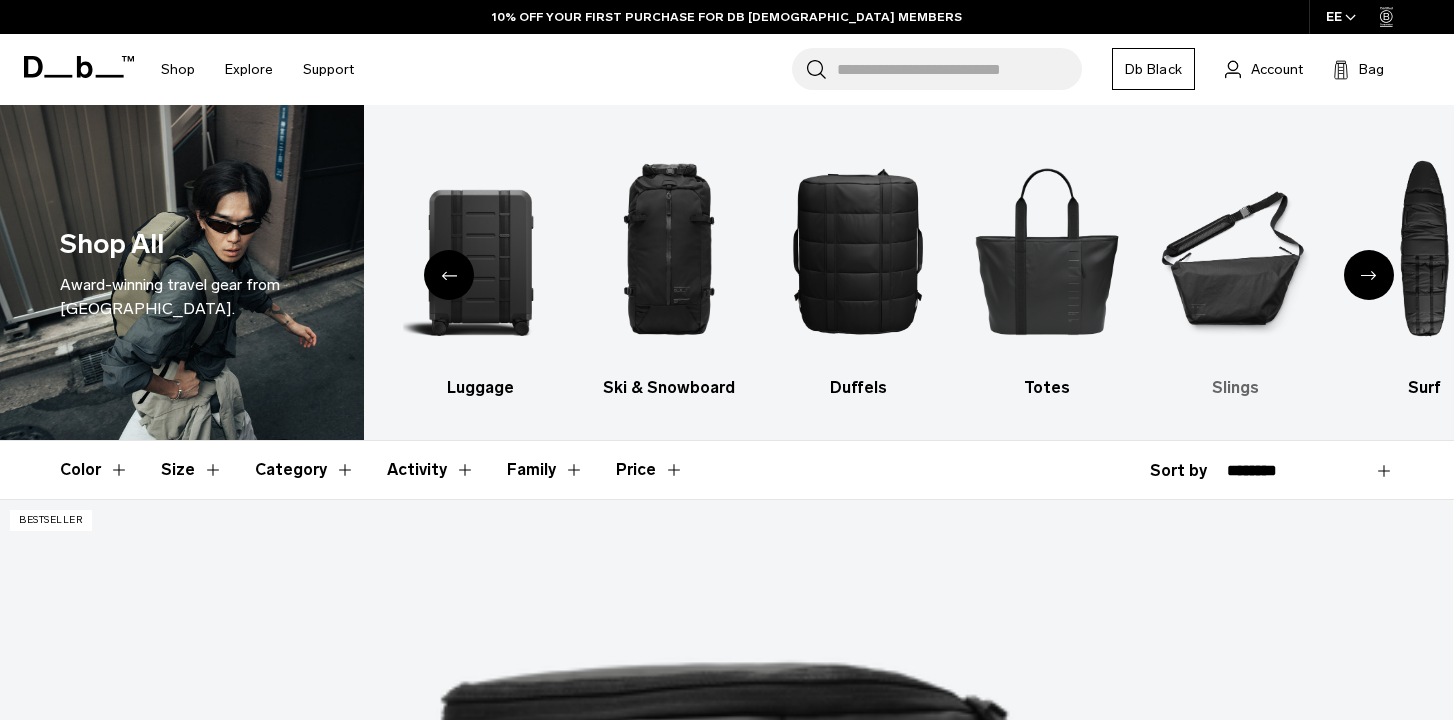 click at bounding box center (1236, 250) 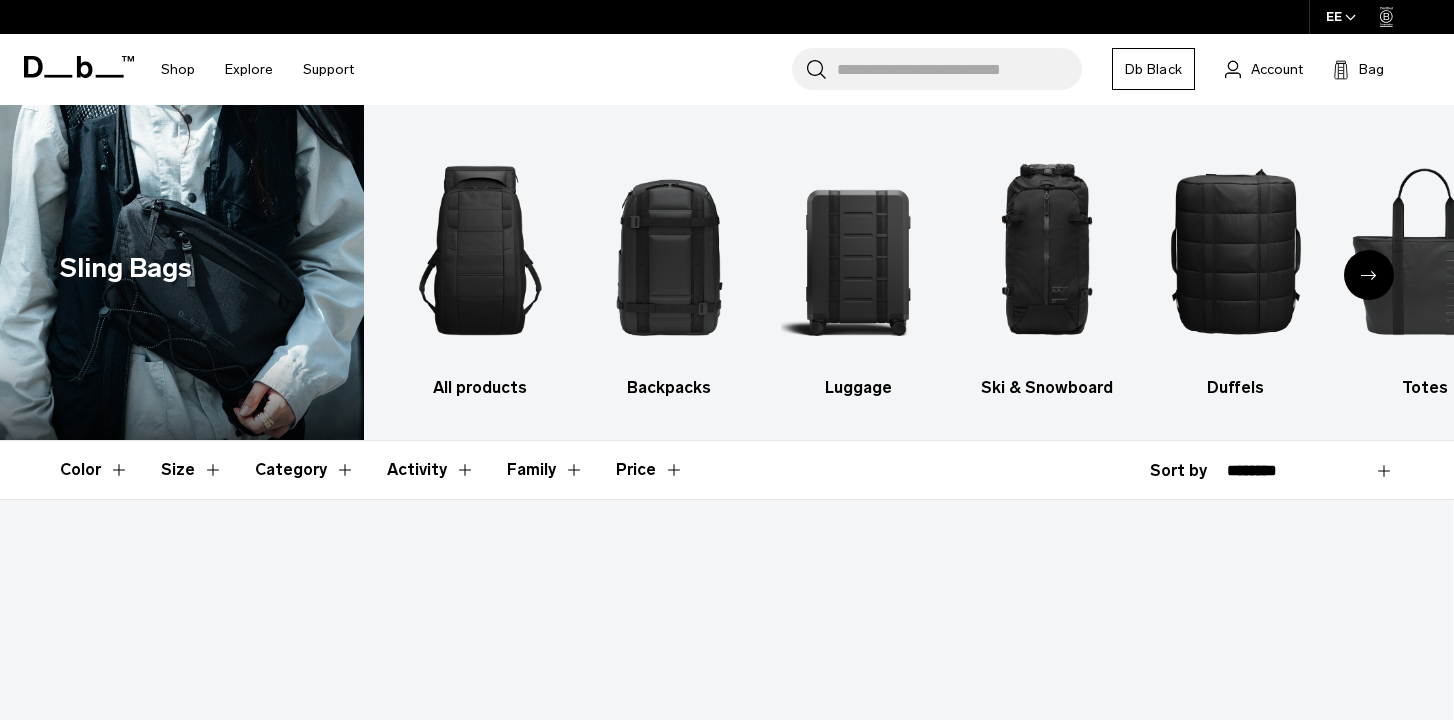 scroll, scrollTop: 0, scrollLeft: 0, axis: both 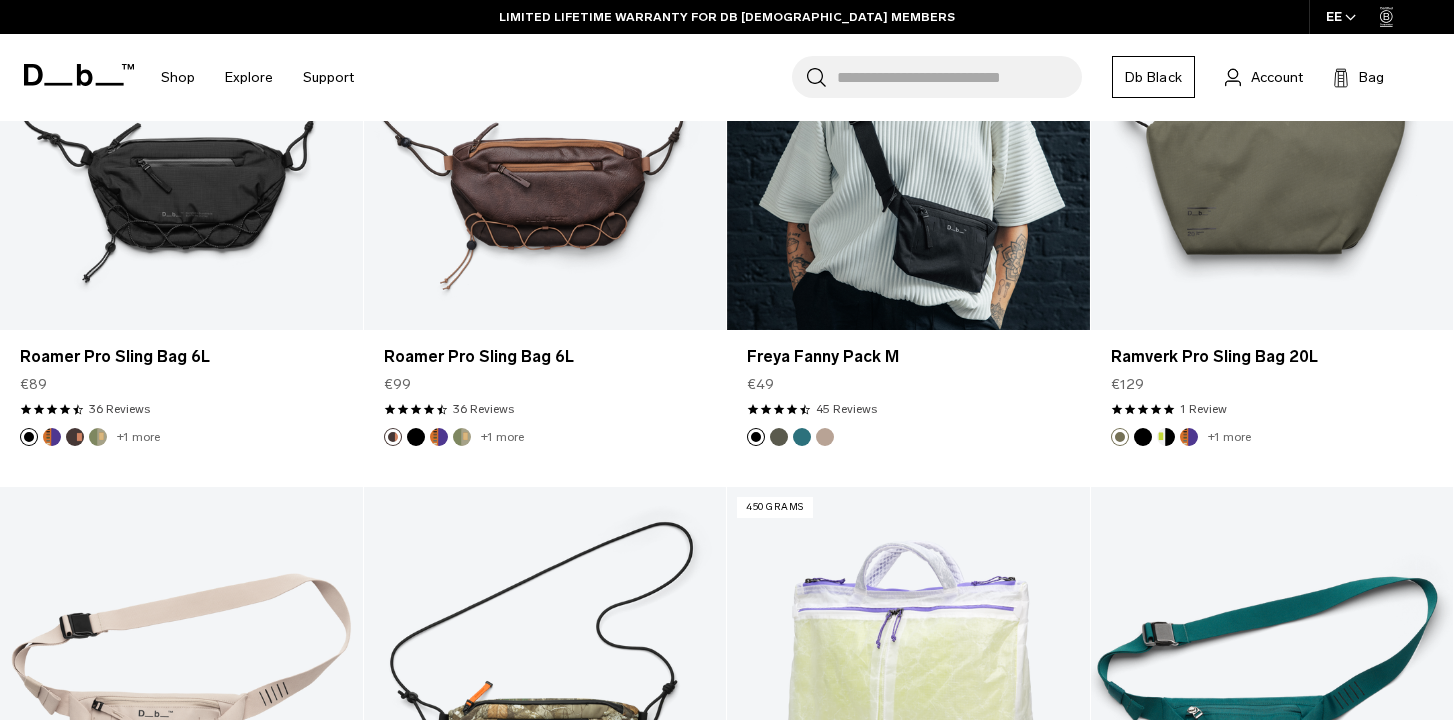 click at bounding box center [756, 437] 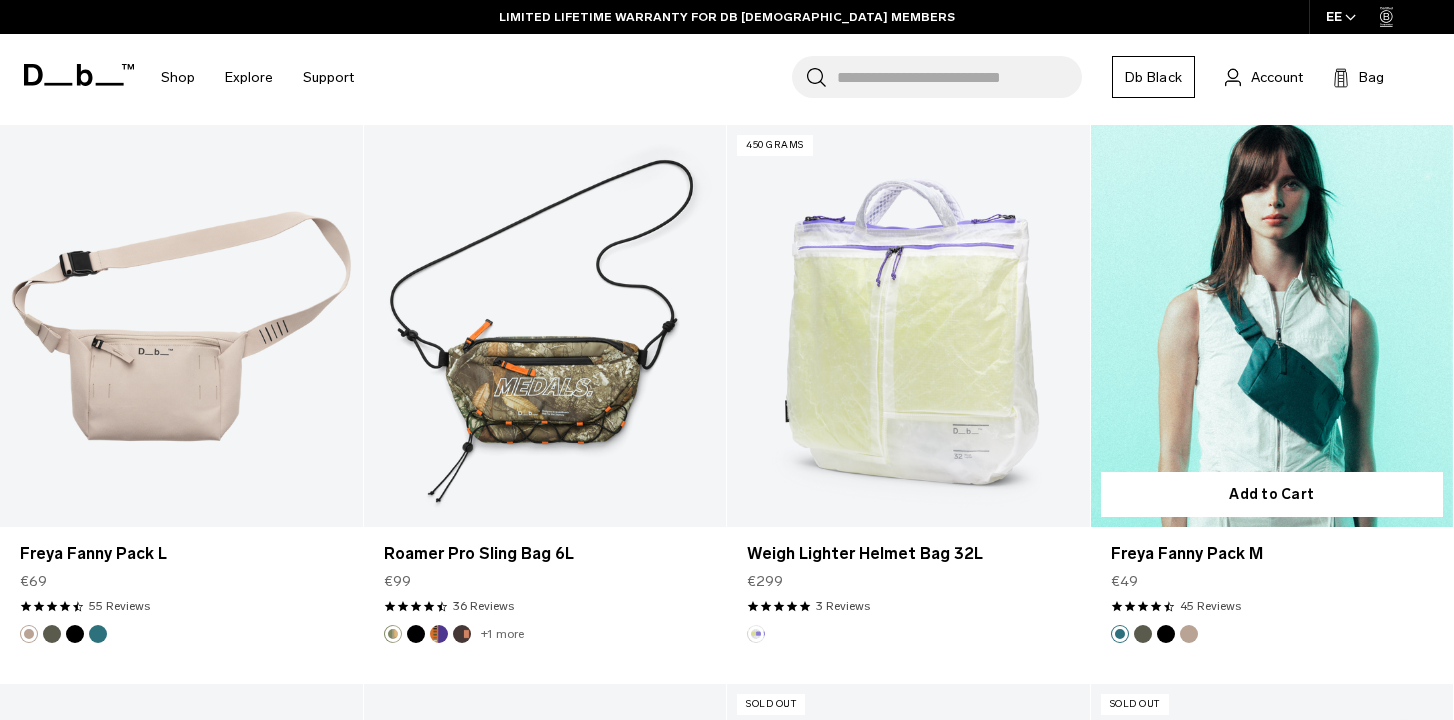scroll, scrollTop: 1478, scrollLeft: 0, axis: vertical 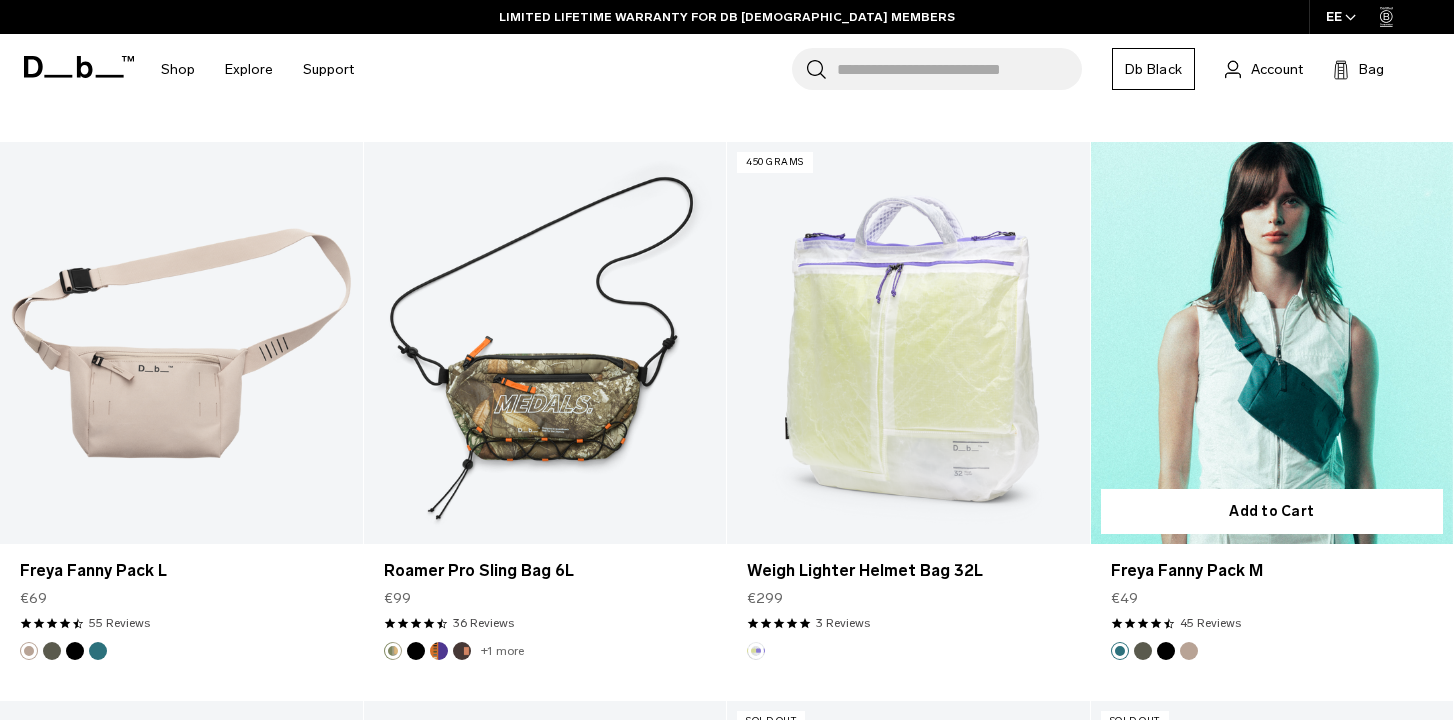 click at bounding box center (1272, 343) 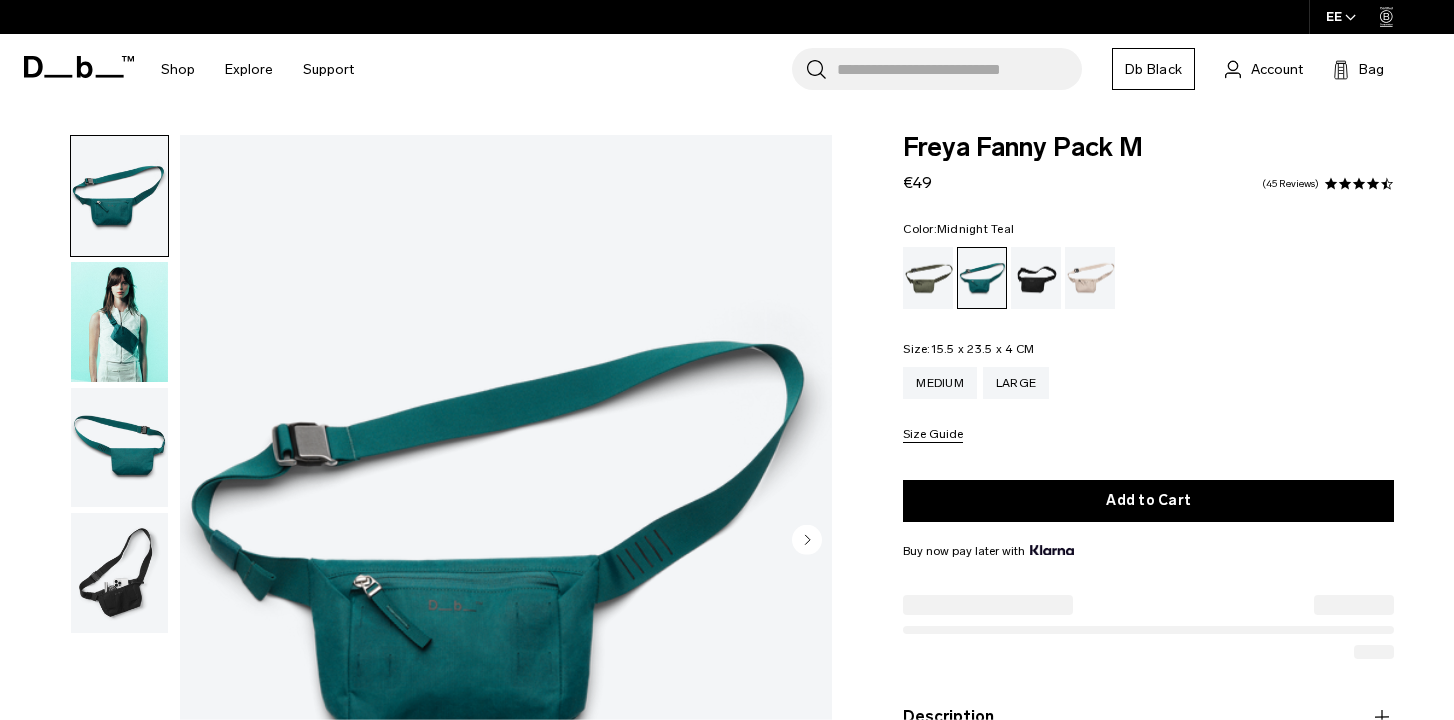 scroll, scrollTop: 0, scrollLeft: 0, axis: both 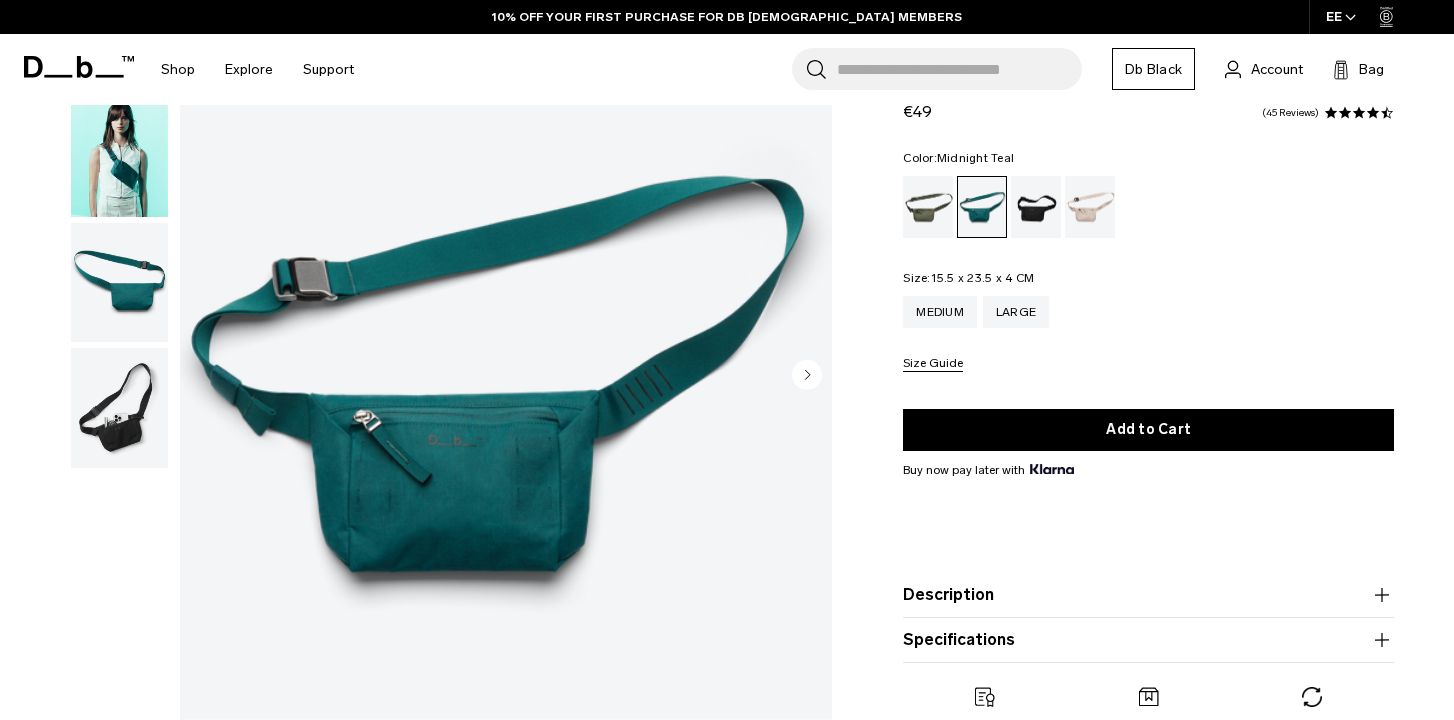 click at bounding box center [119, 408] 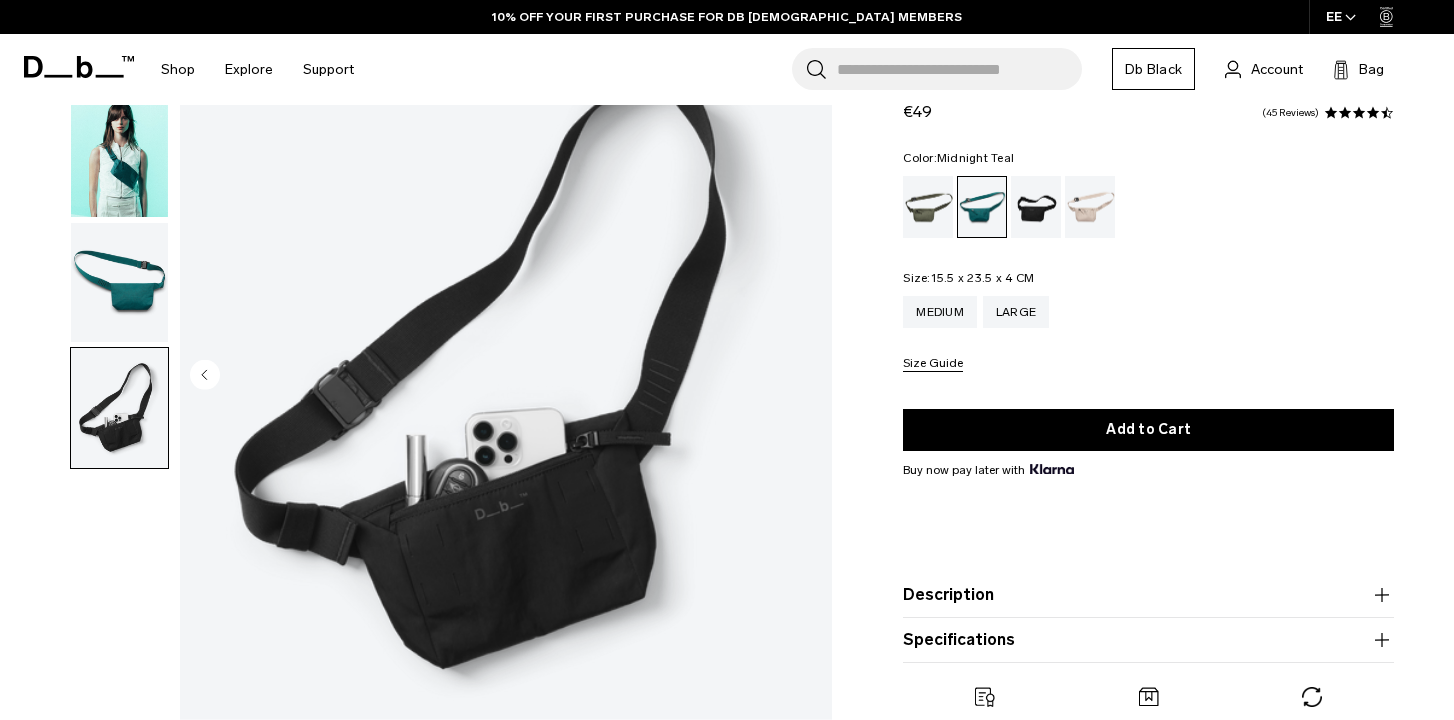 click at bounding box center (119, 283) 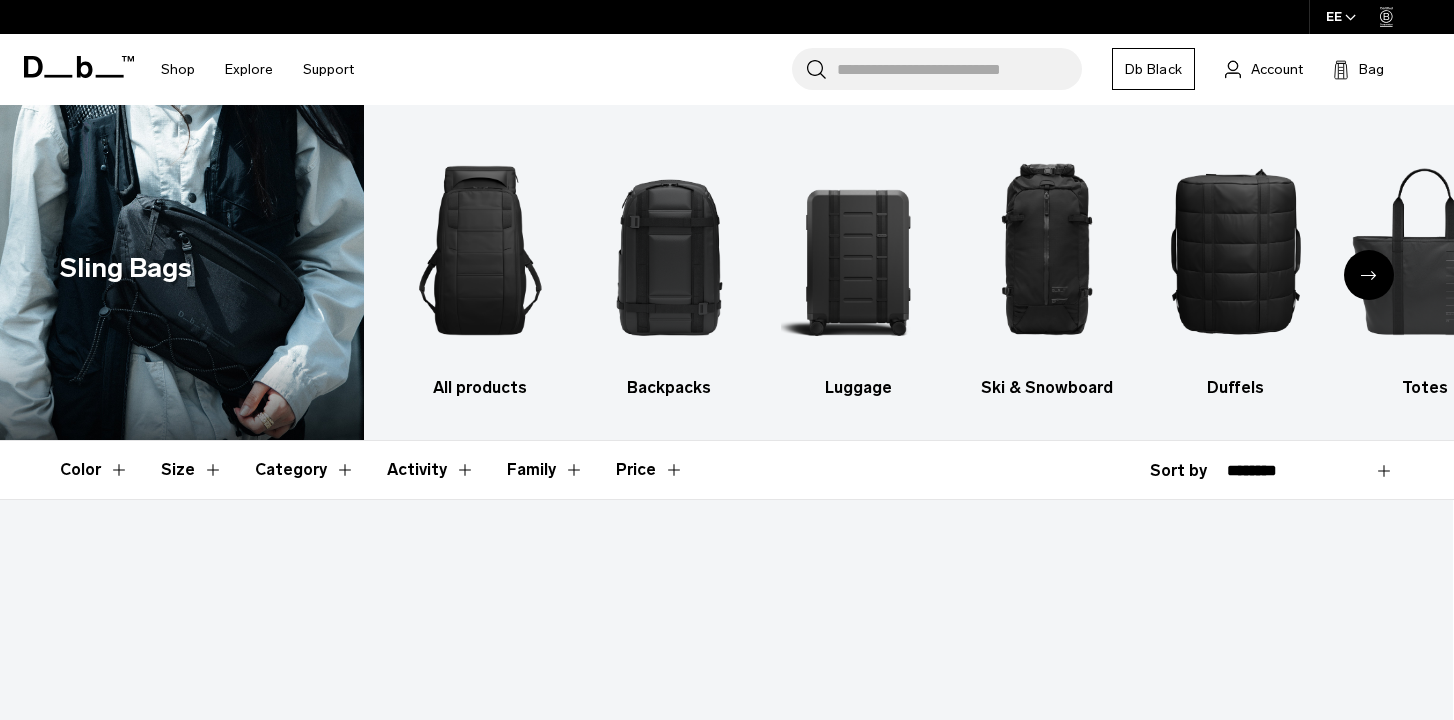 scroll, scrollTop: 1475, scrollLeft: 0, axis: vertical 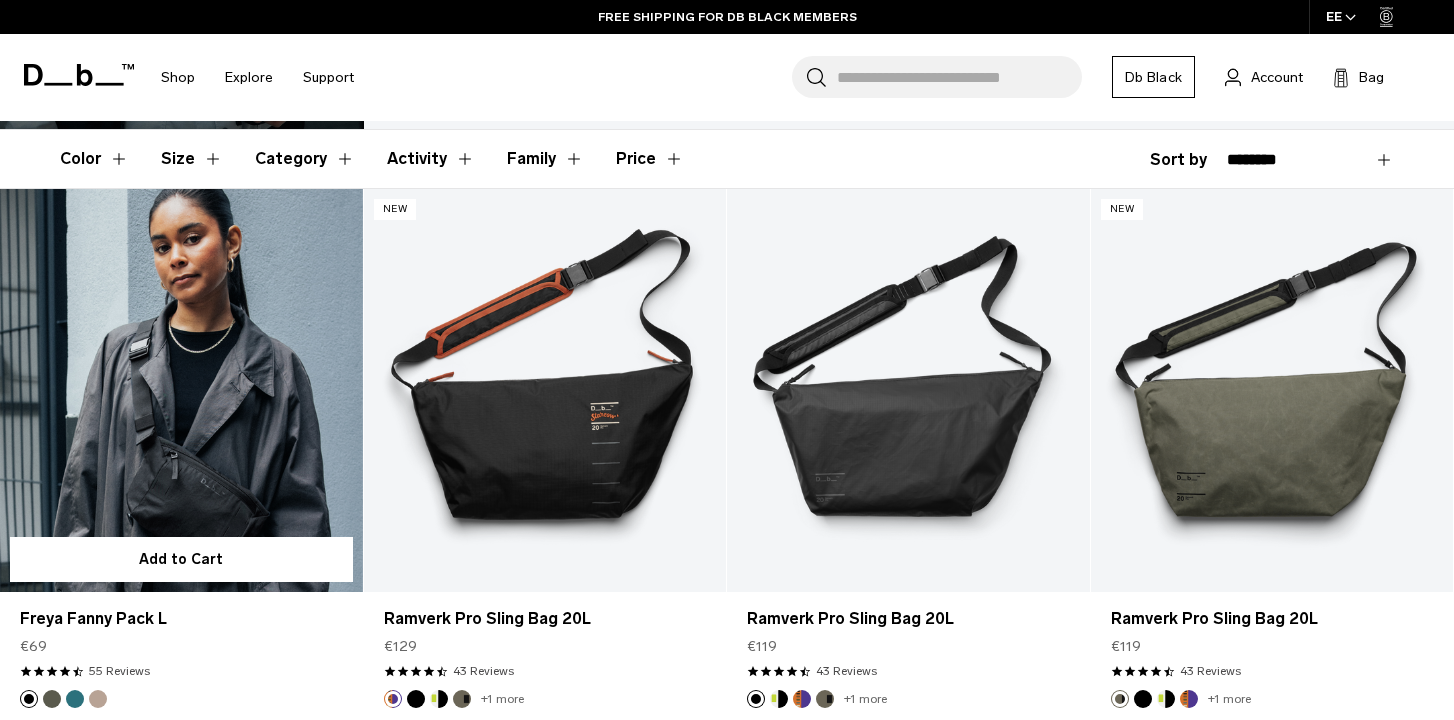 click at bounding box center [181, 390] 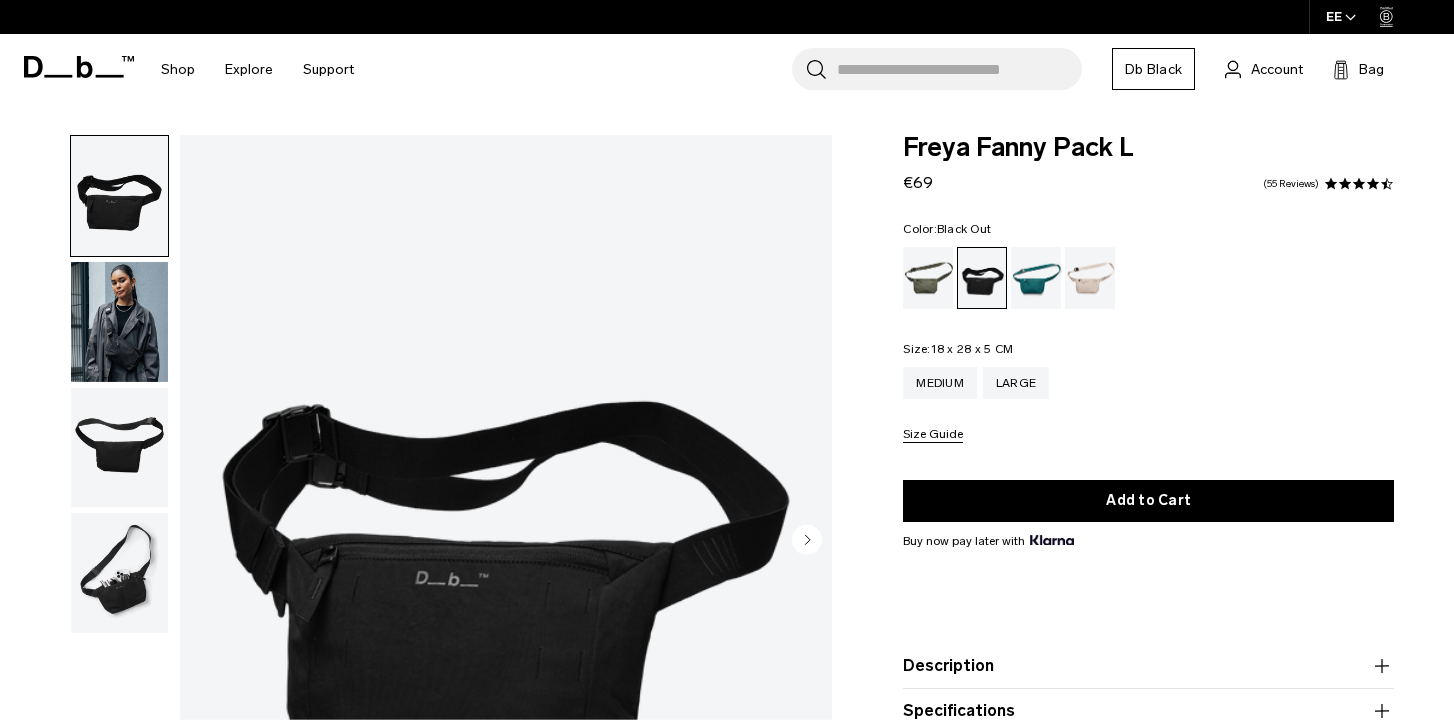scroll, scrollTop: 0, scrollLeft: 0, axis: both 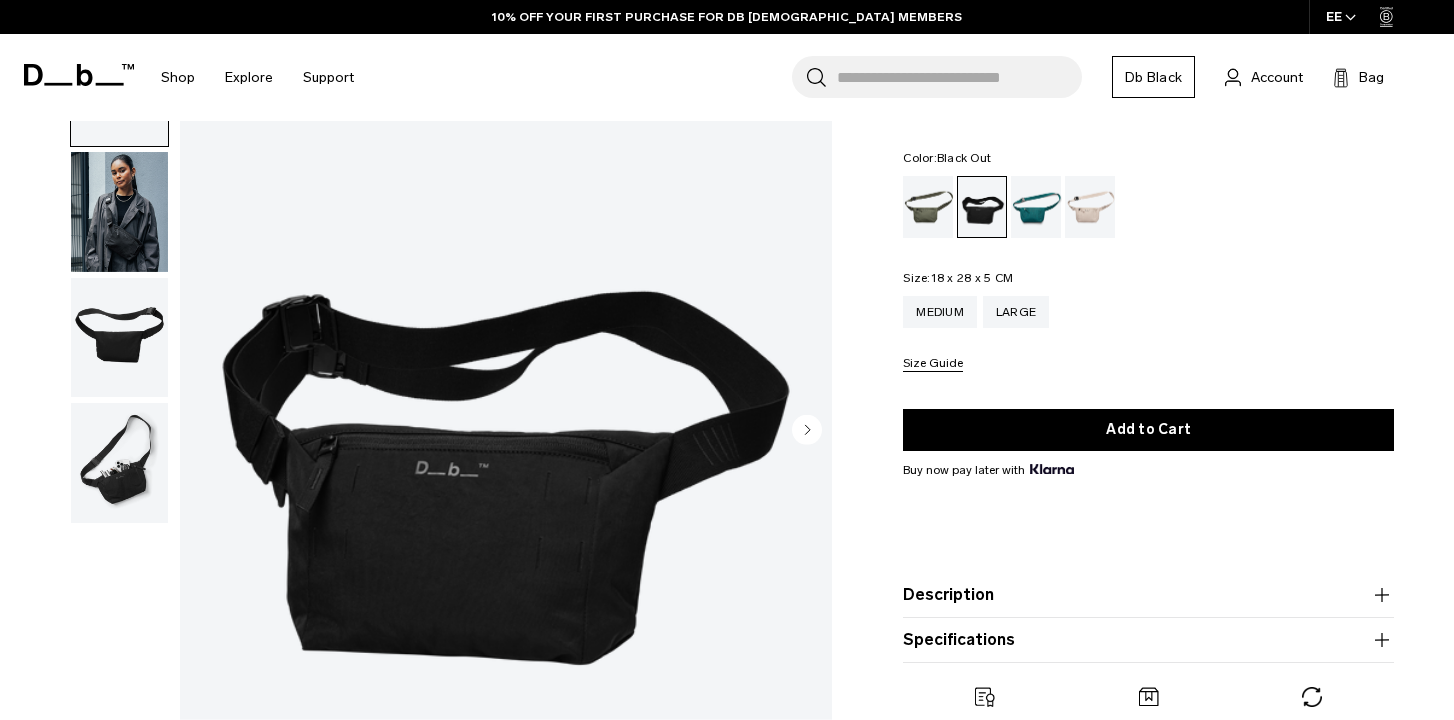 click at bounding box center [119, 463] 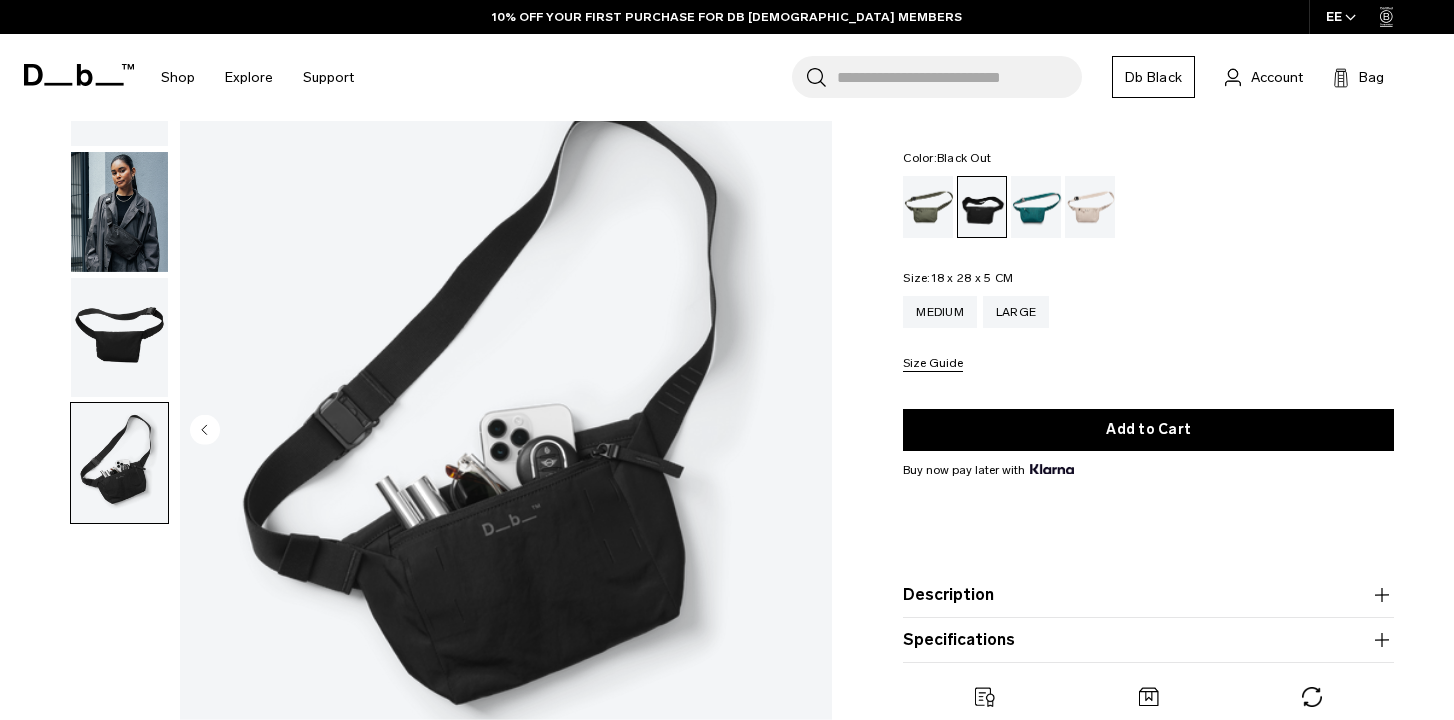 click at bounding box center (119, 338) 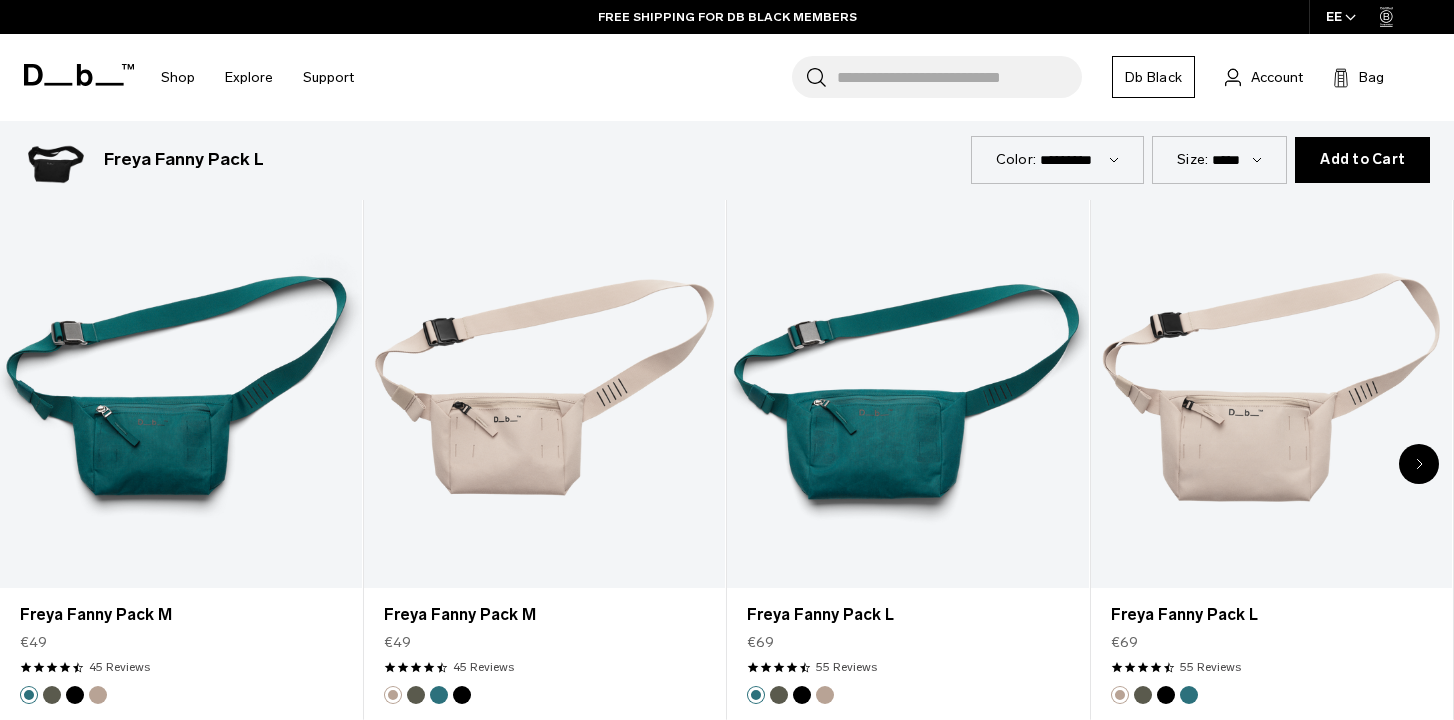 scroll, scrollTop: 928, scrollLeft: 0, axis: vertical 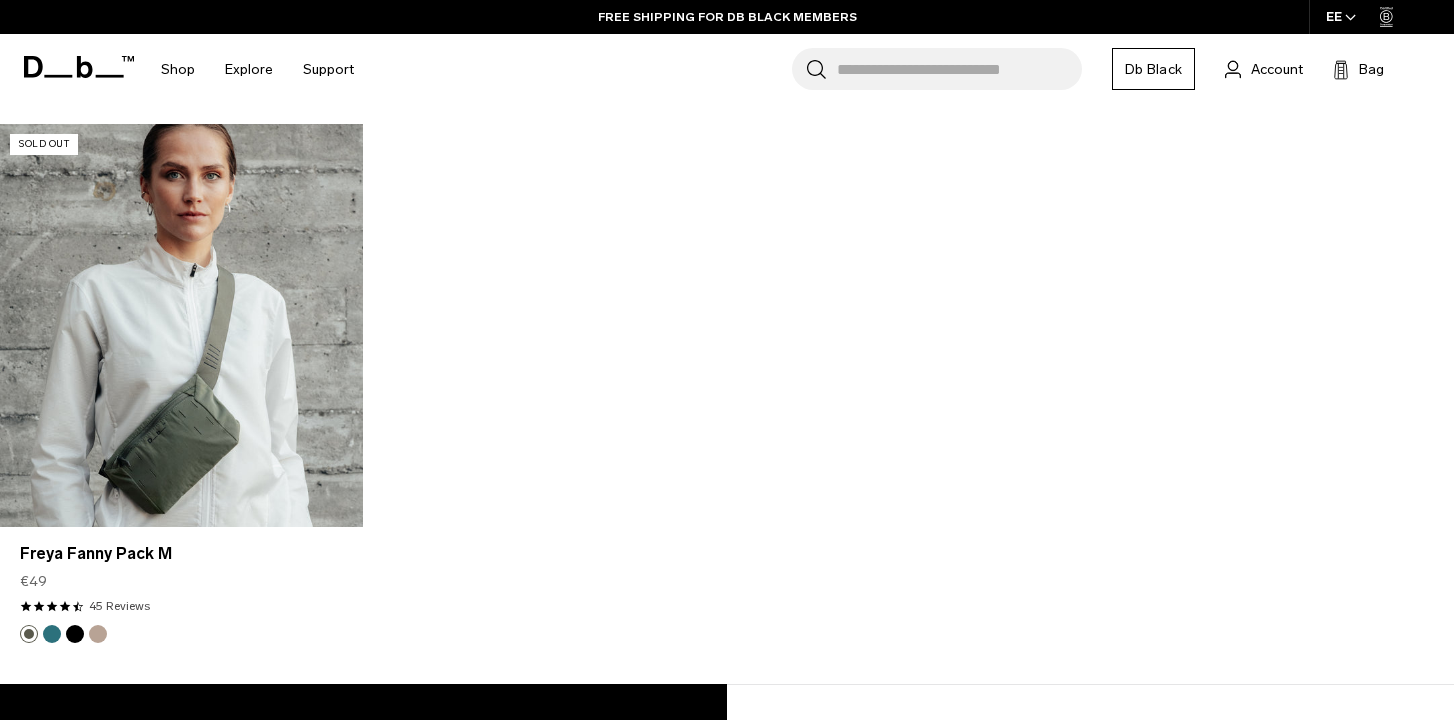 click at bounding box center [181, 325] 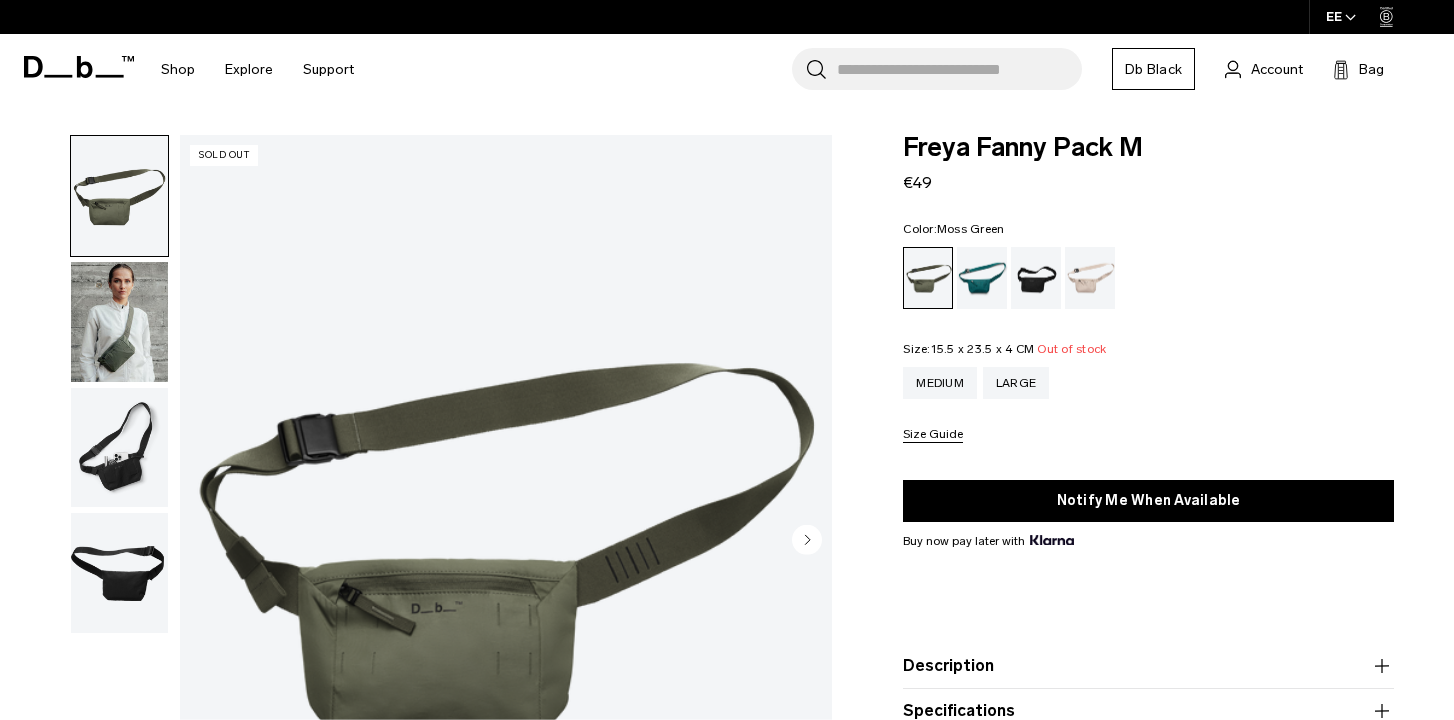 scroll, scrollTop: 0, scrollLeft: 0, axis: both 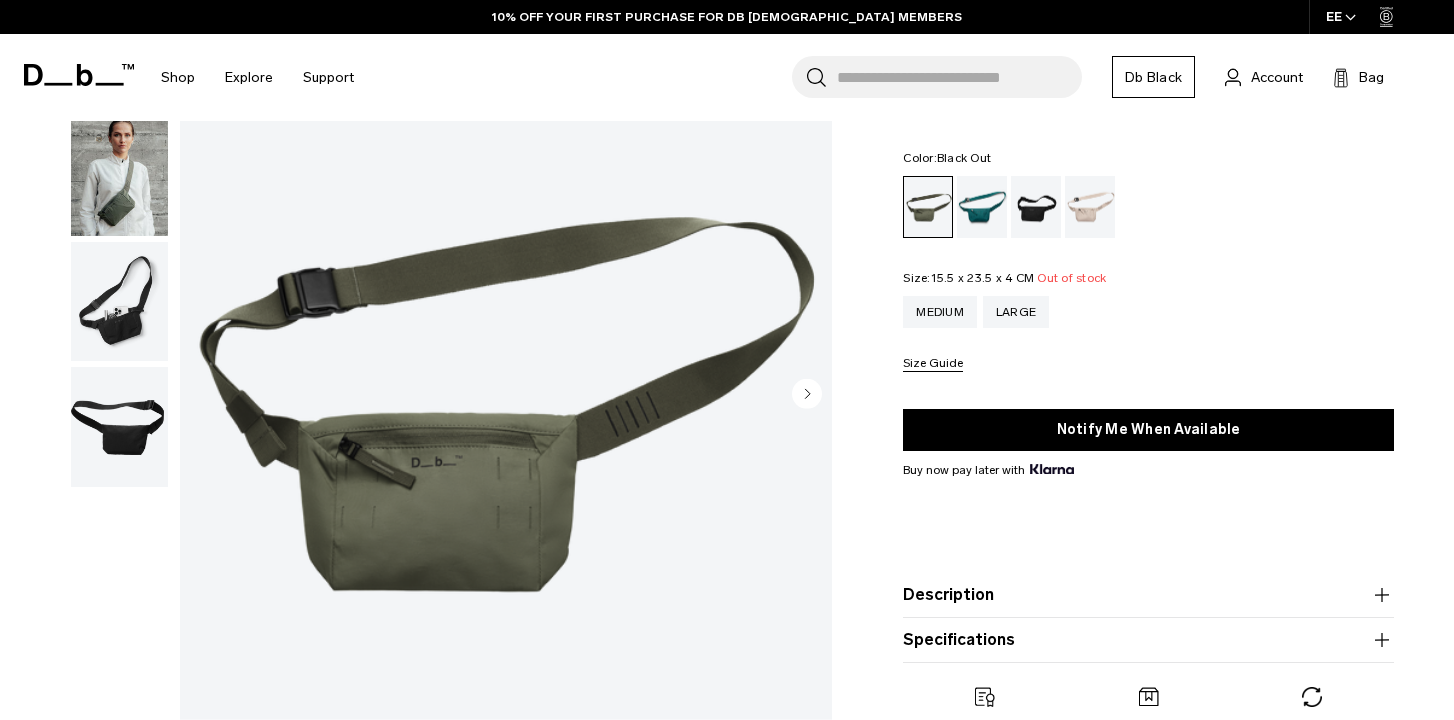 click at bounding box center (1036, 207) 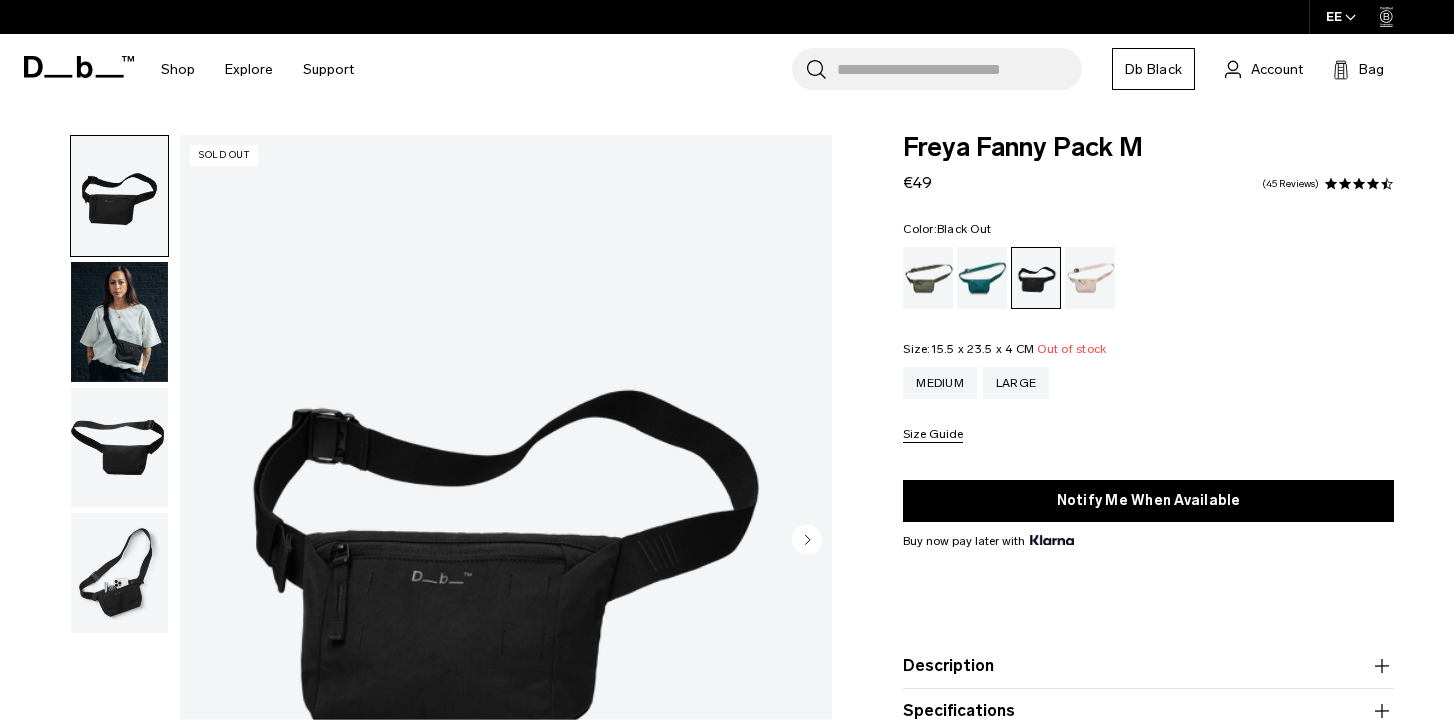 scroll, scrollTop: 0, scrollLeft: 0, axis: both 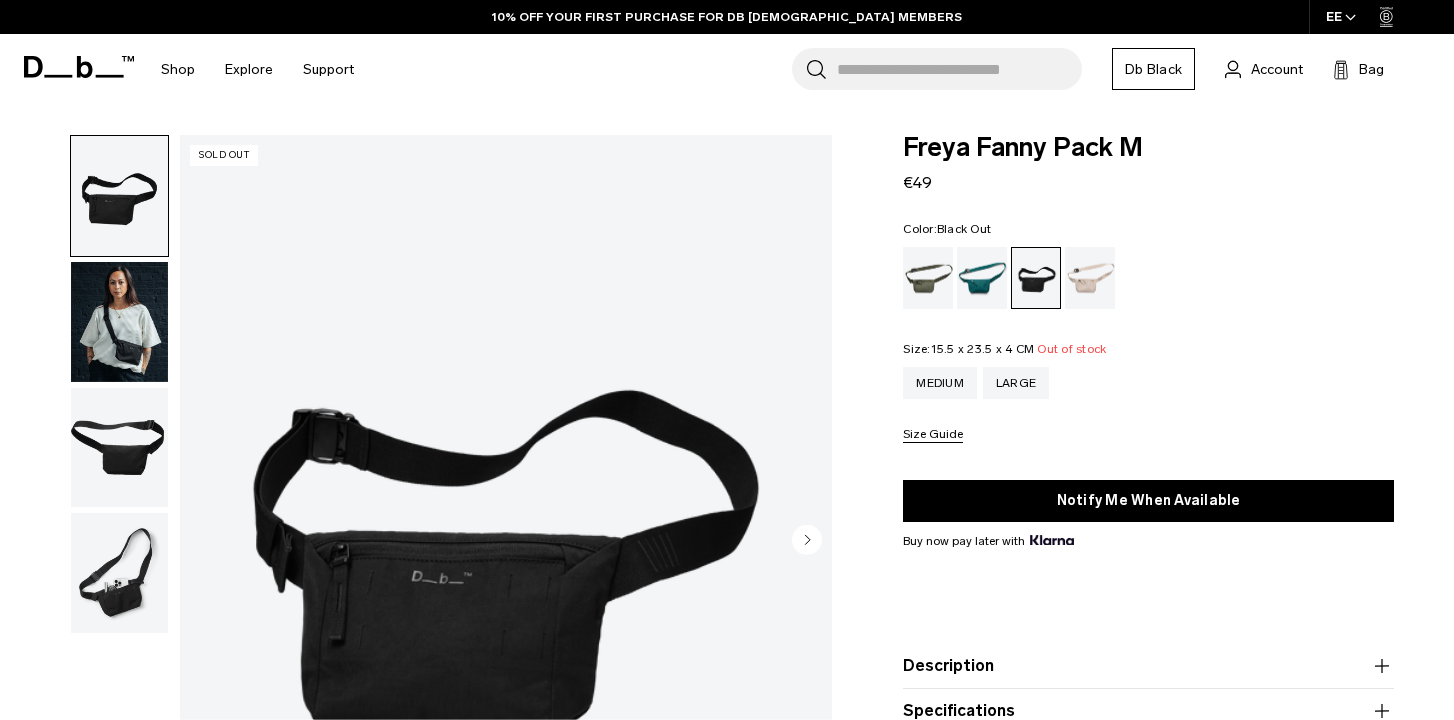 click at bounding box center [119, 322] 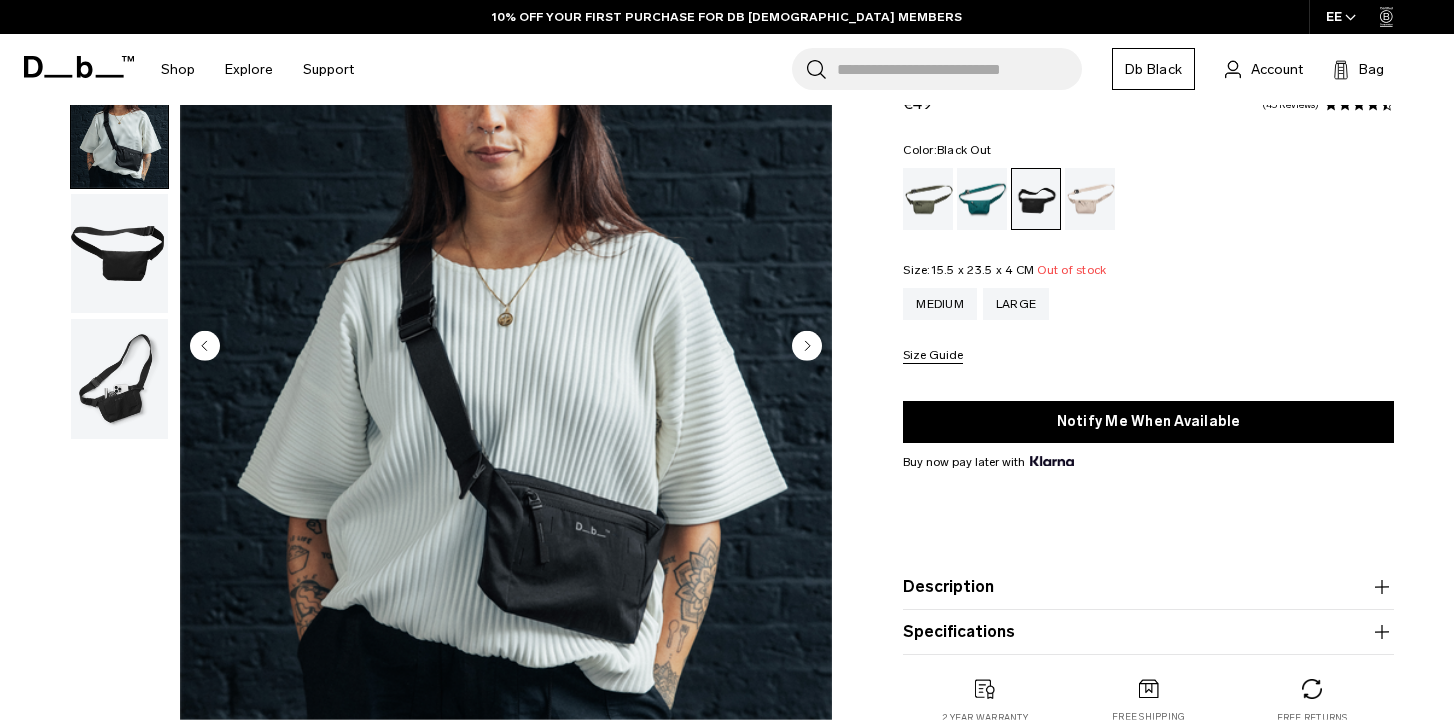 scroll, scrollTop: 207, scrollLeft: 0, axis: vertical 